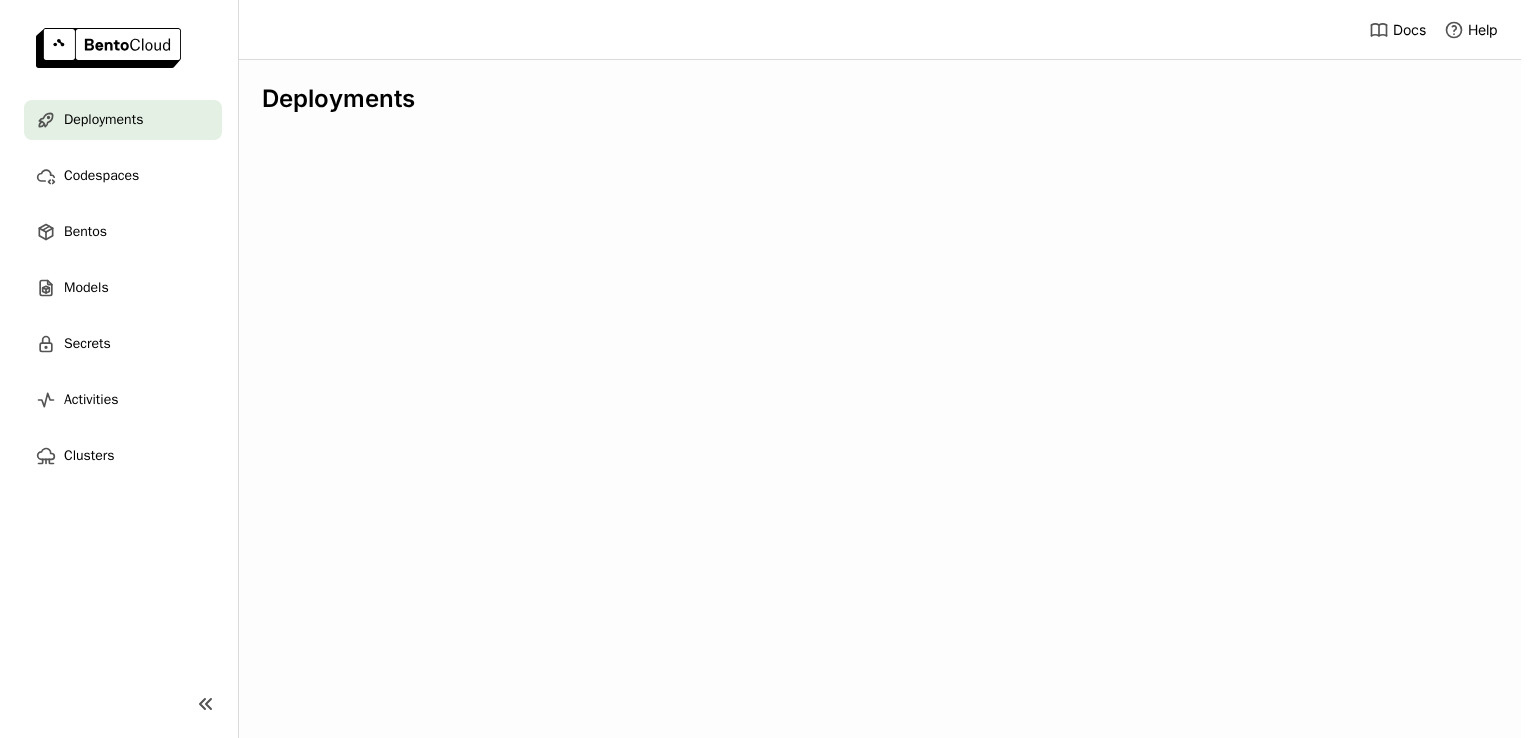 scroll, scrollTop: 0, scrollLeft: 0, axis: both 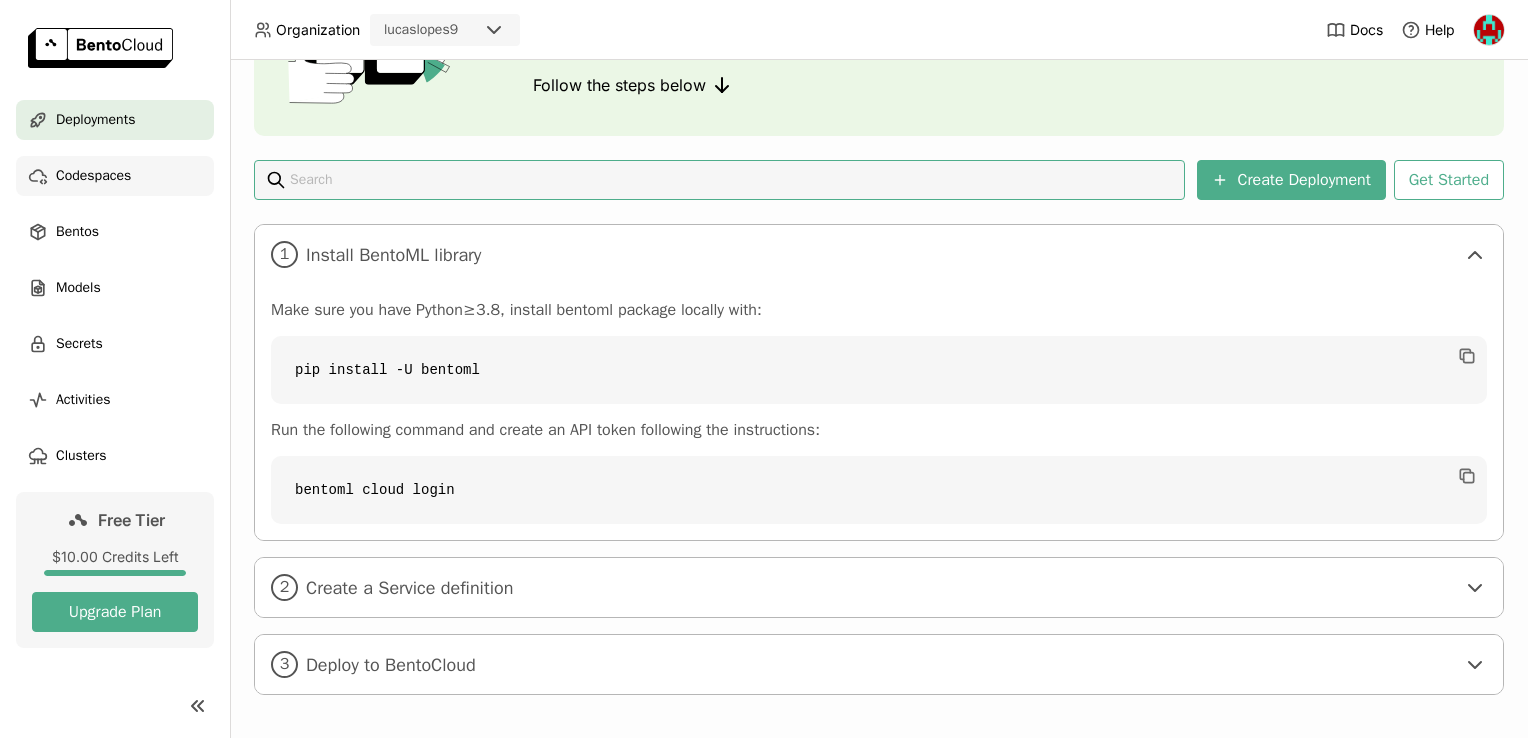click on "Codespaces" at bounding box center [115, 176] 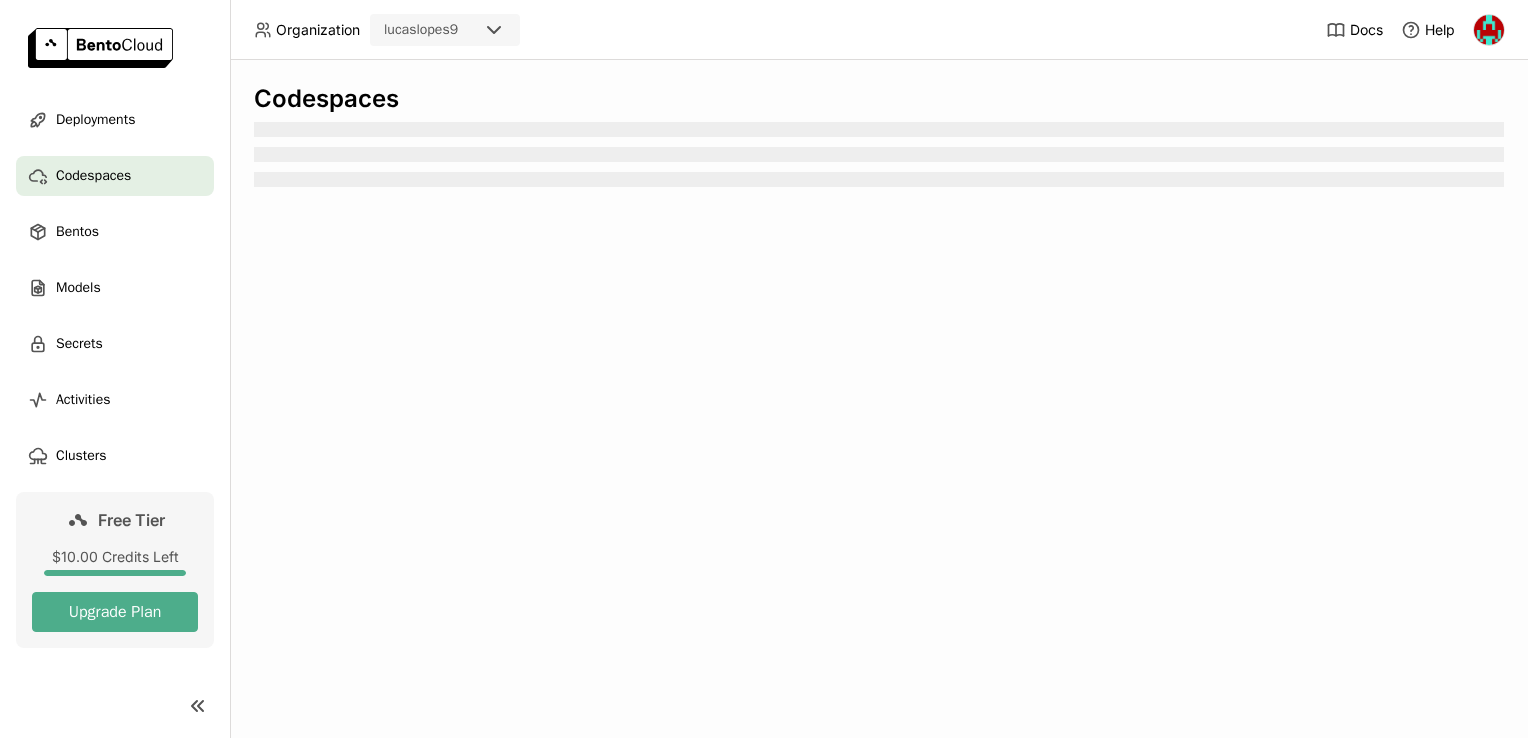 scroll, scrollTop: 0, scrollLeft: 0, axis: both 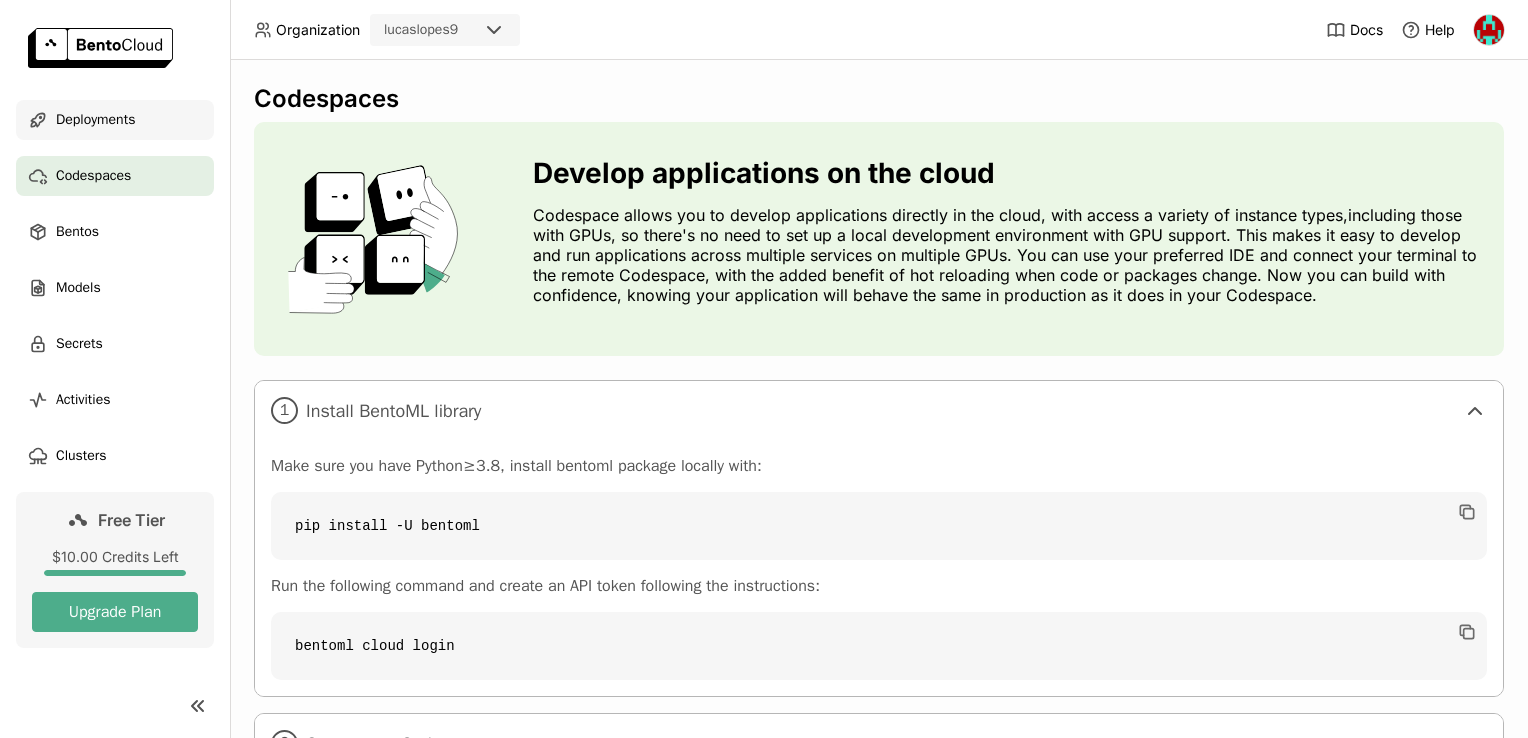click on "Deployments" at bounding box center [115, 120] 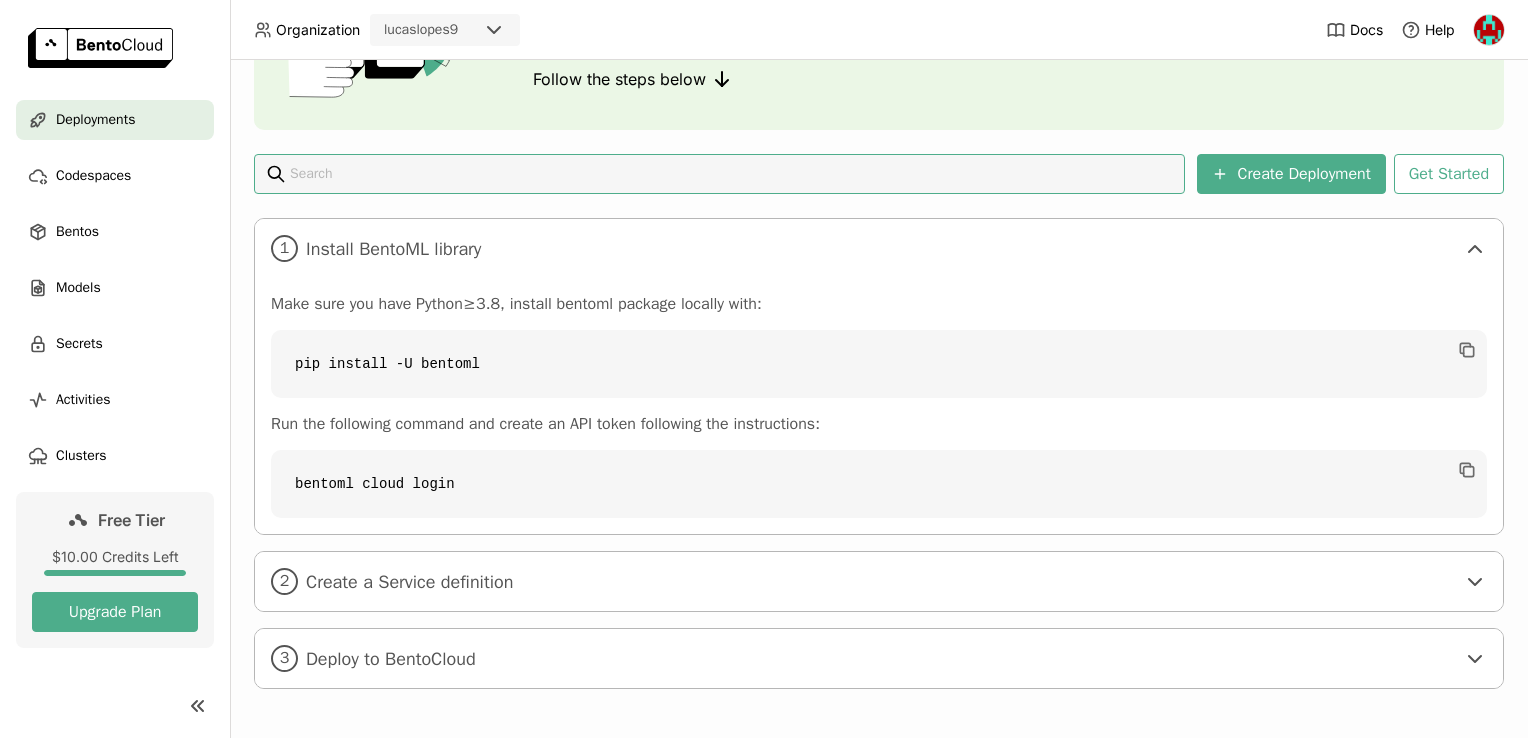 scroll, scrollTop: 208, scrollLeft: 0, axis: vertical 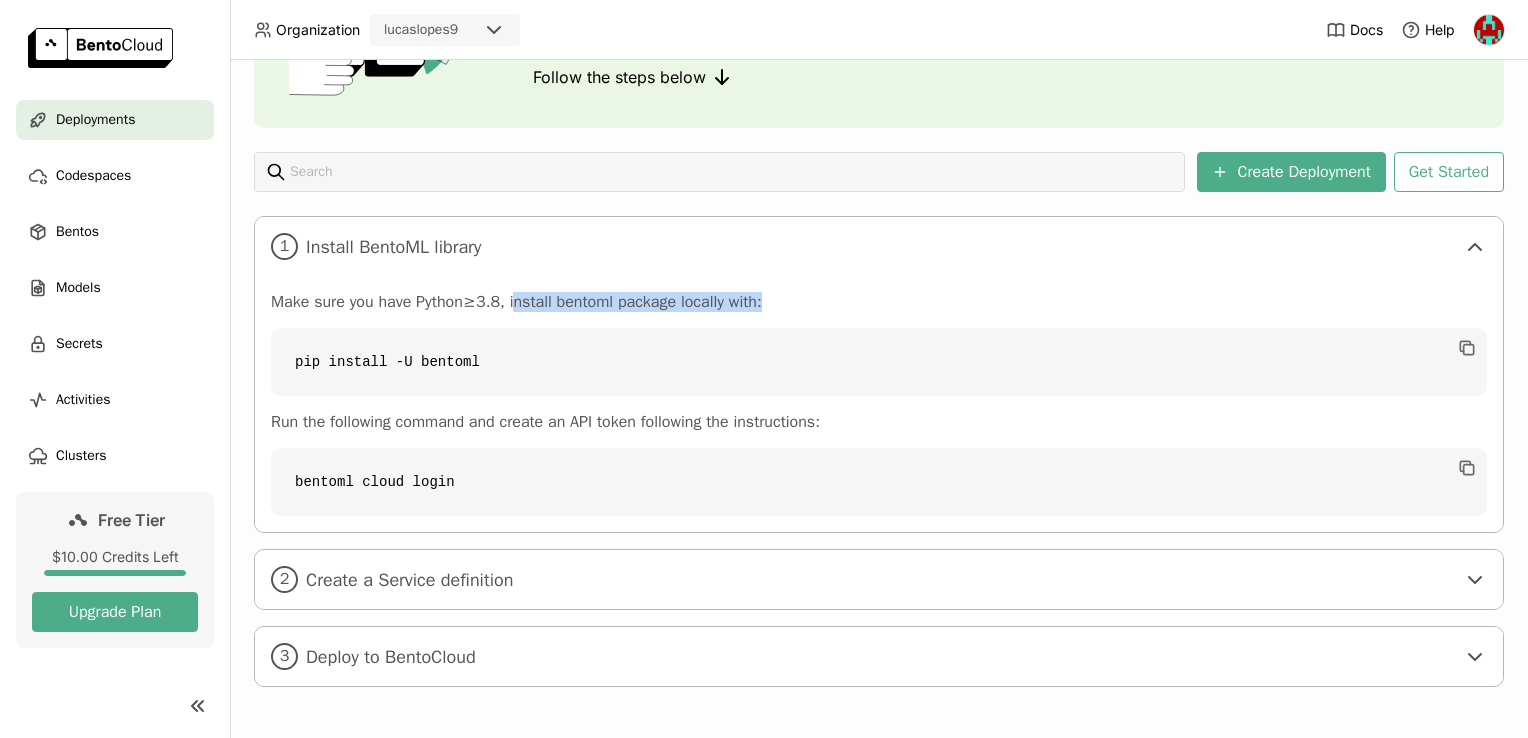 drag, startPoint x: 527, startPoint y: 297, endPoint x: 773, endPoint y: 288, distance: 246.16458 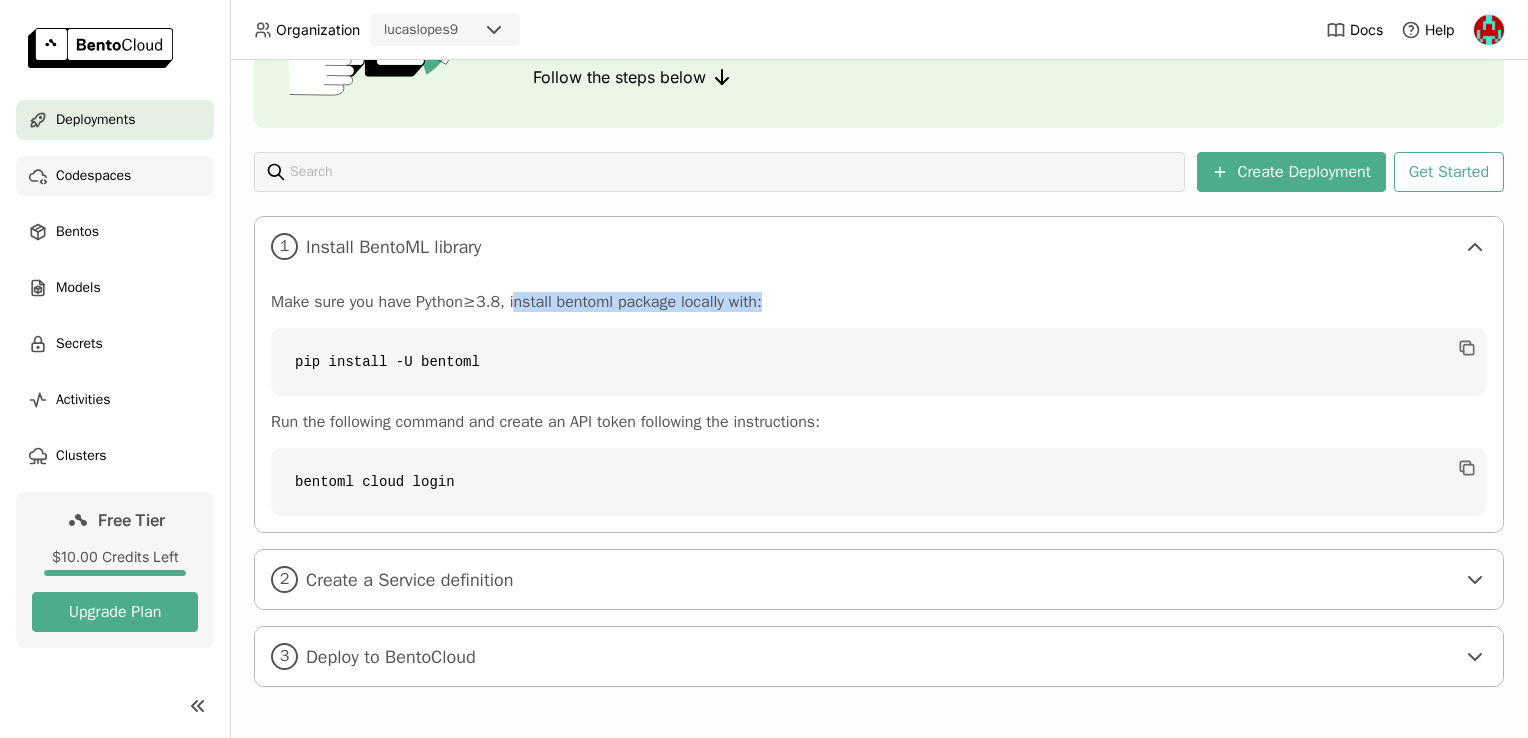 click on "Codespaces" at bounding box center [93, 176] 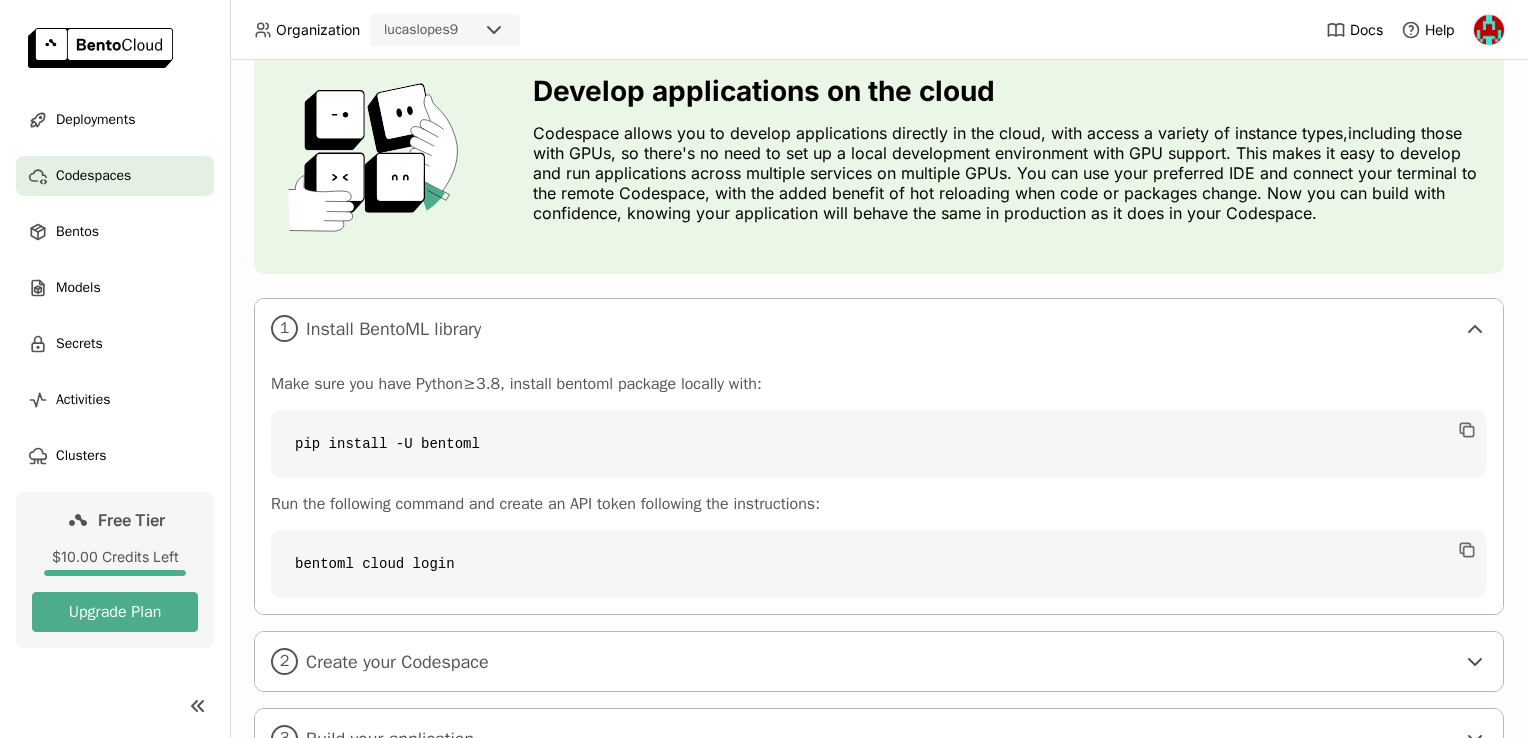 scroll, scrollTop: 165, scrollLeft: 0, axis: vertical 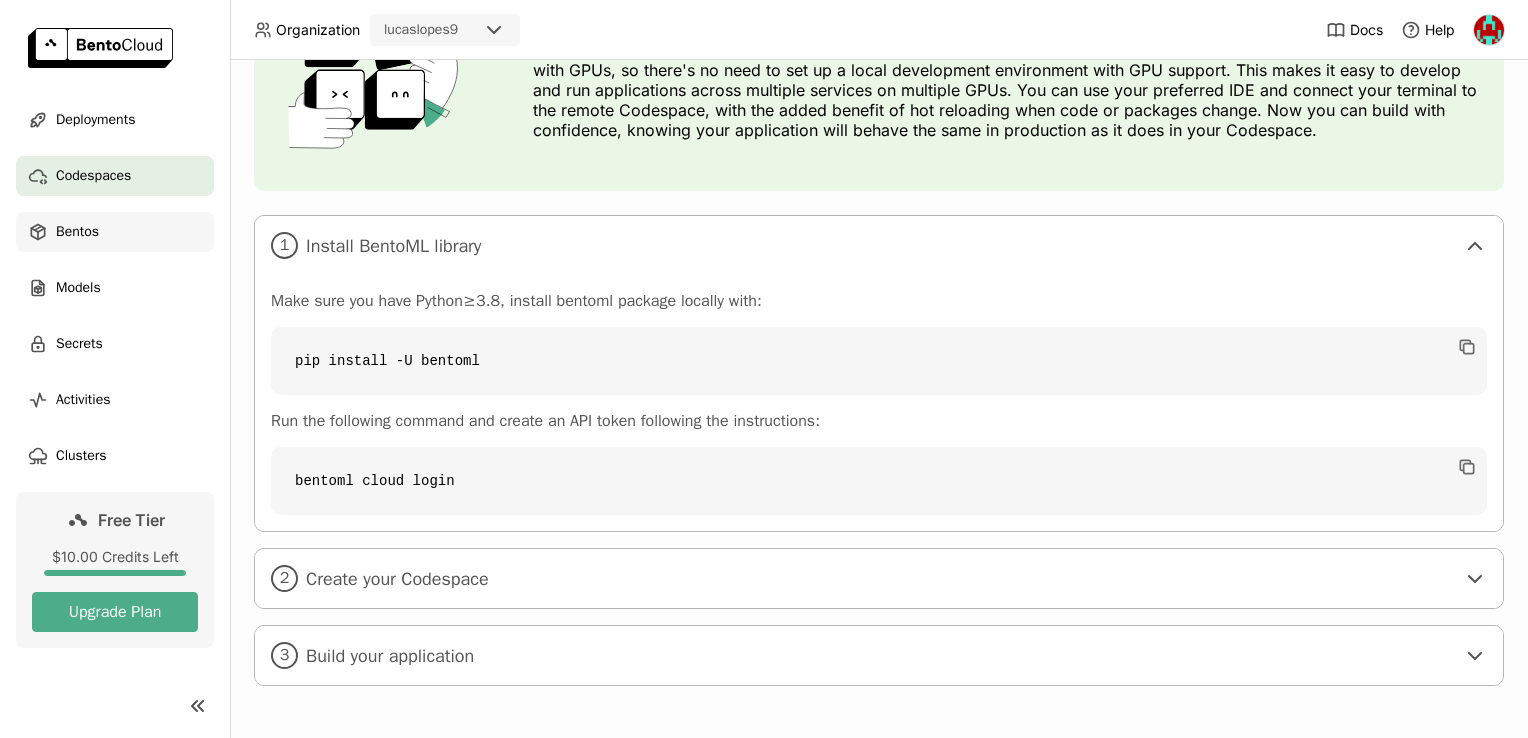 click on "Bentos" at bounding box center (115, 232) 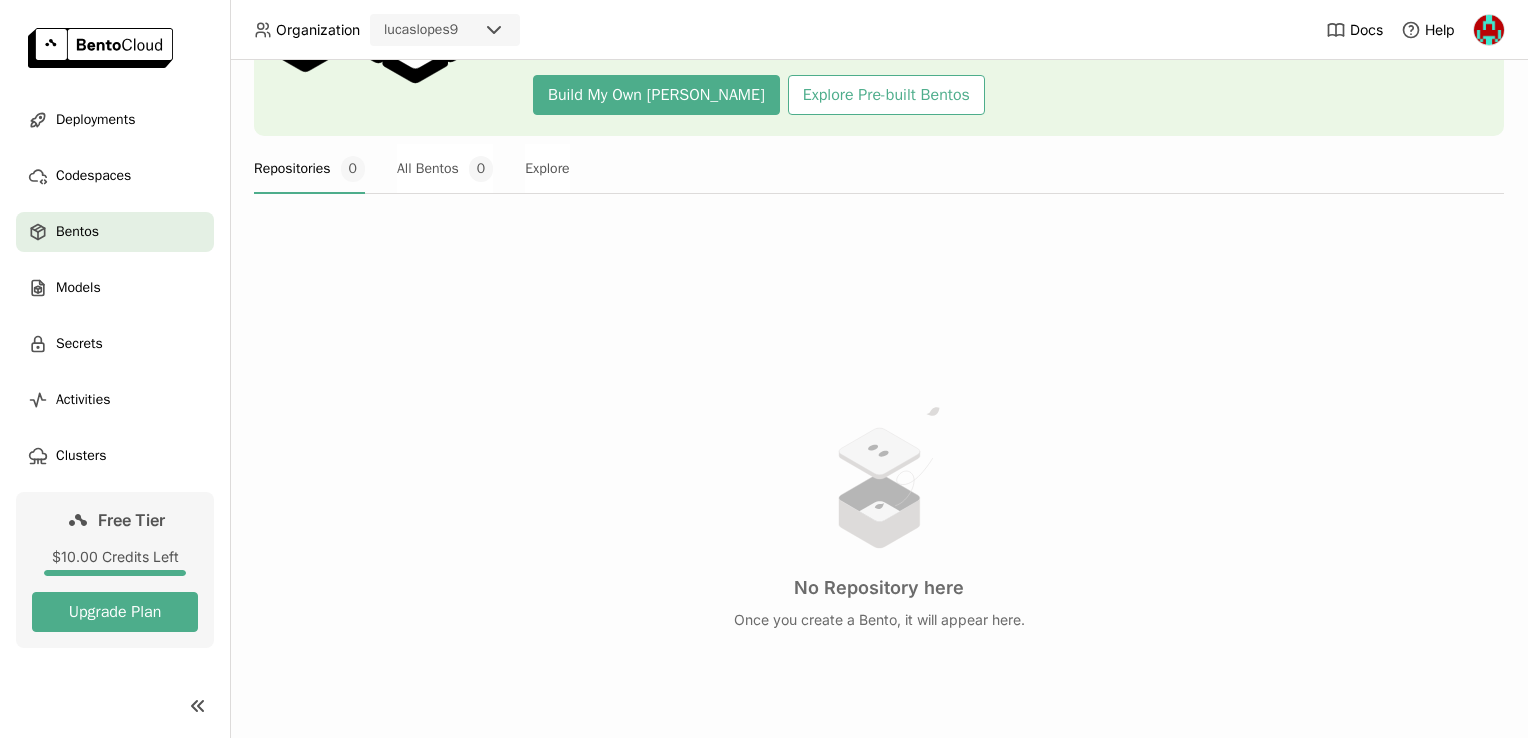 scroll, scrollTop: 0, scrollLeft: 0, axis: both 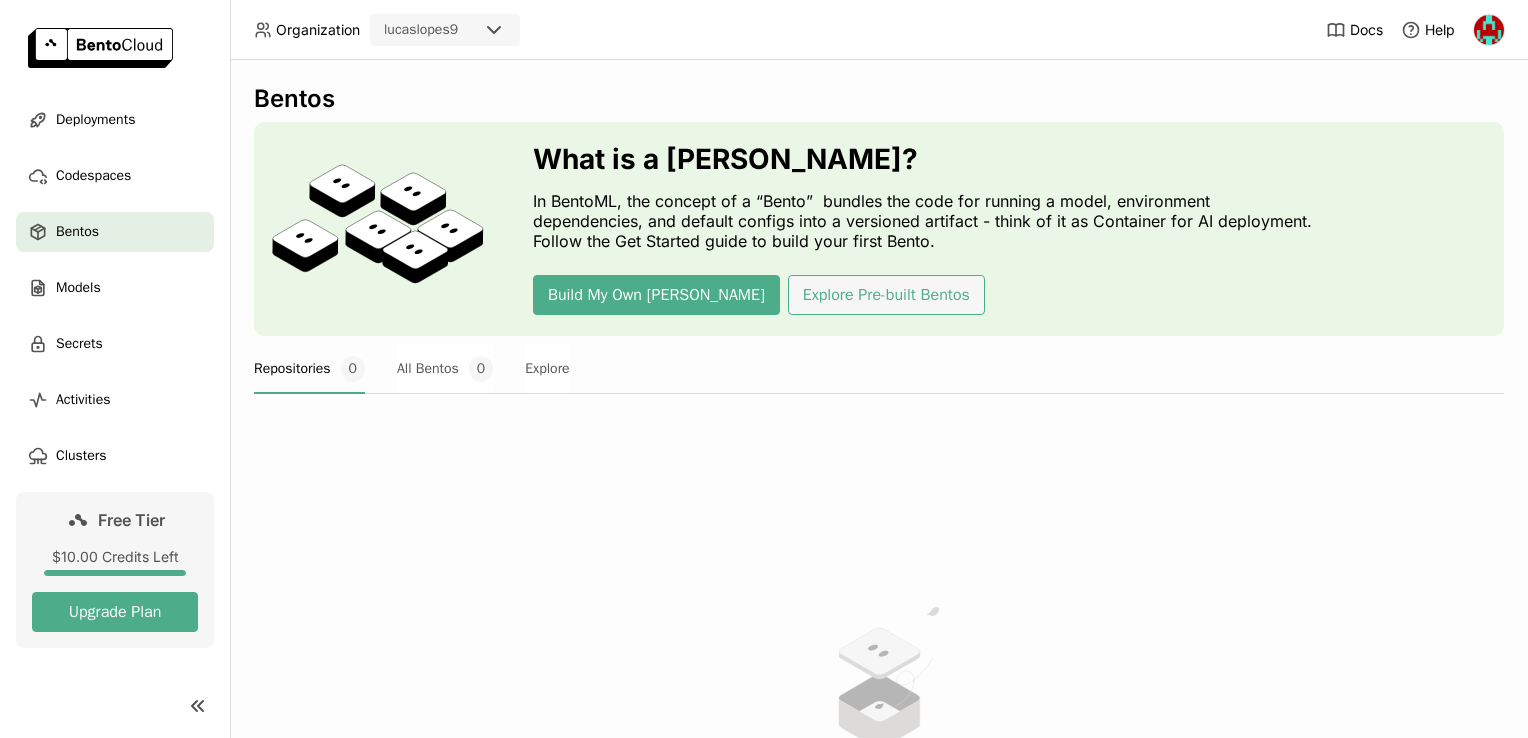 click on "Explore Pre-built Bentos" at bounding box center [886, 295] 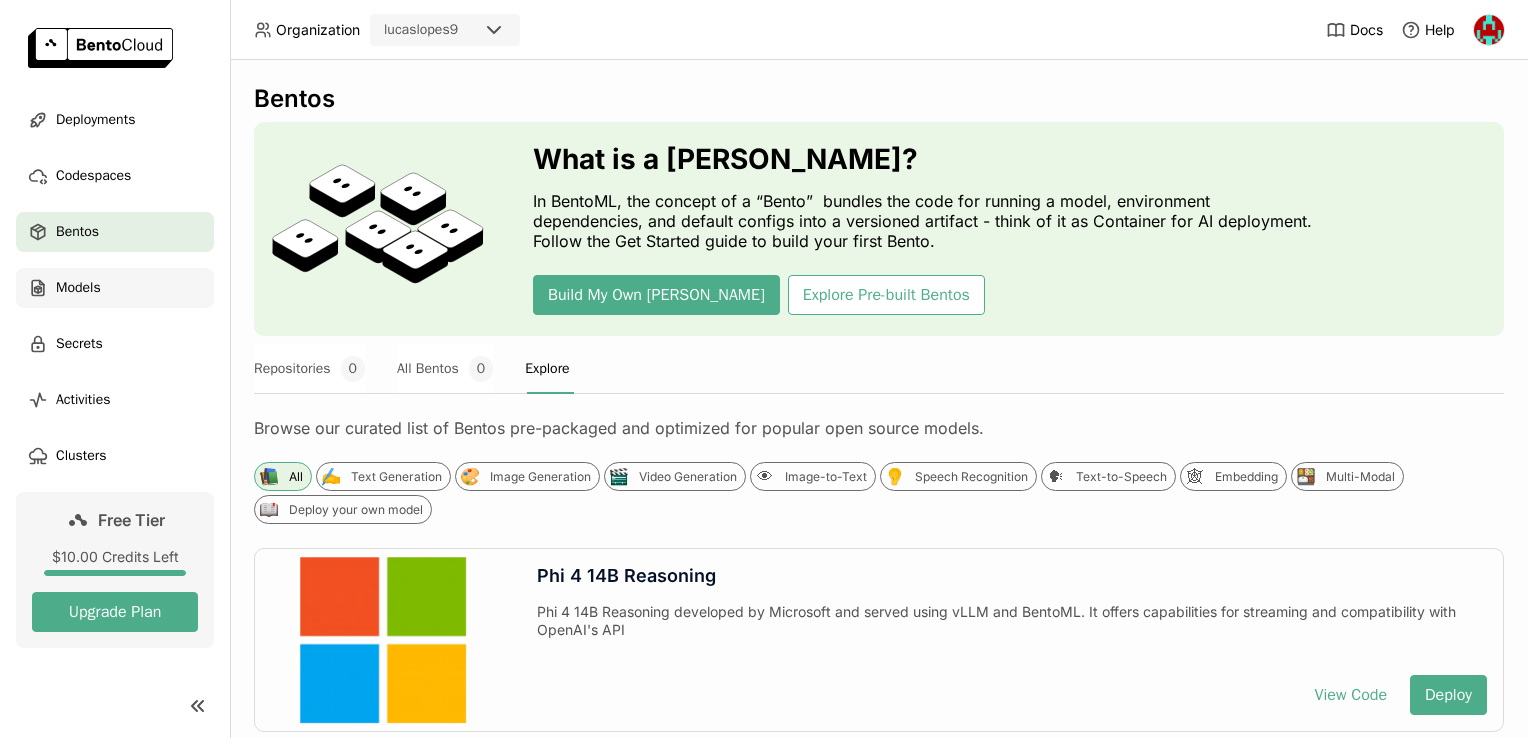 click on "Models" at bounding box center [78, 288] 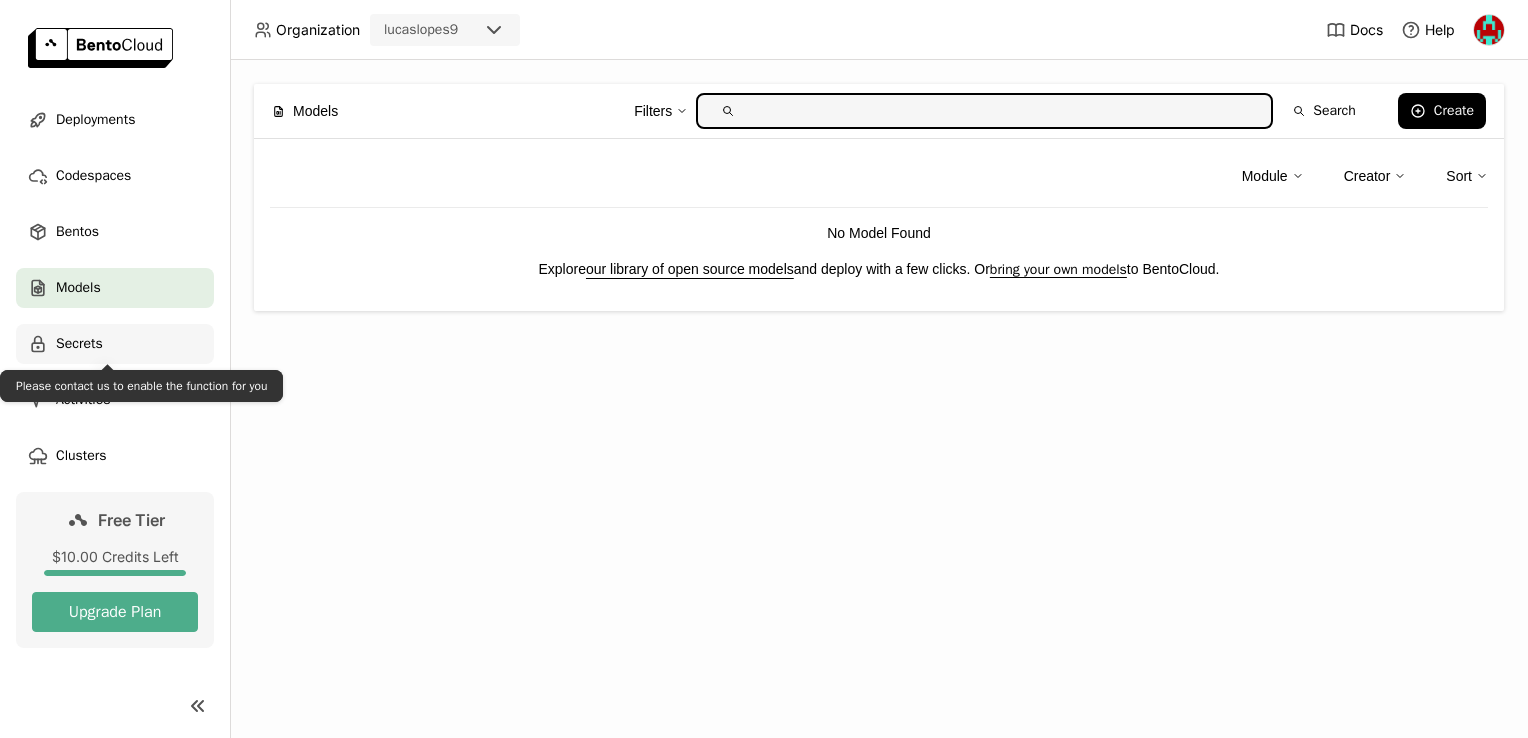 click on "Secrets" at bounding box center (79, 344) 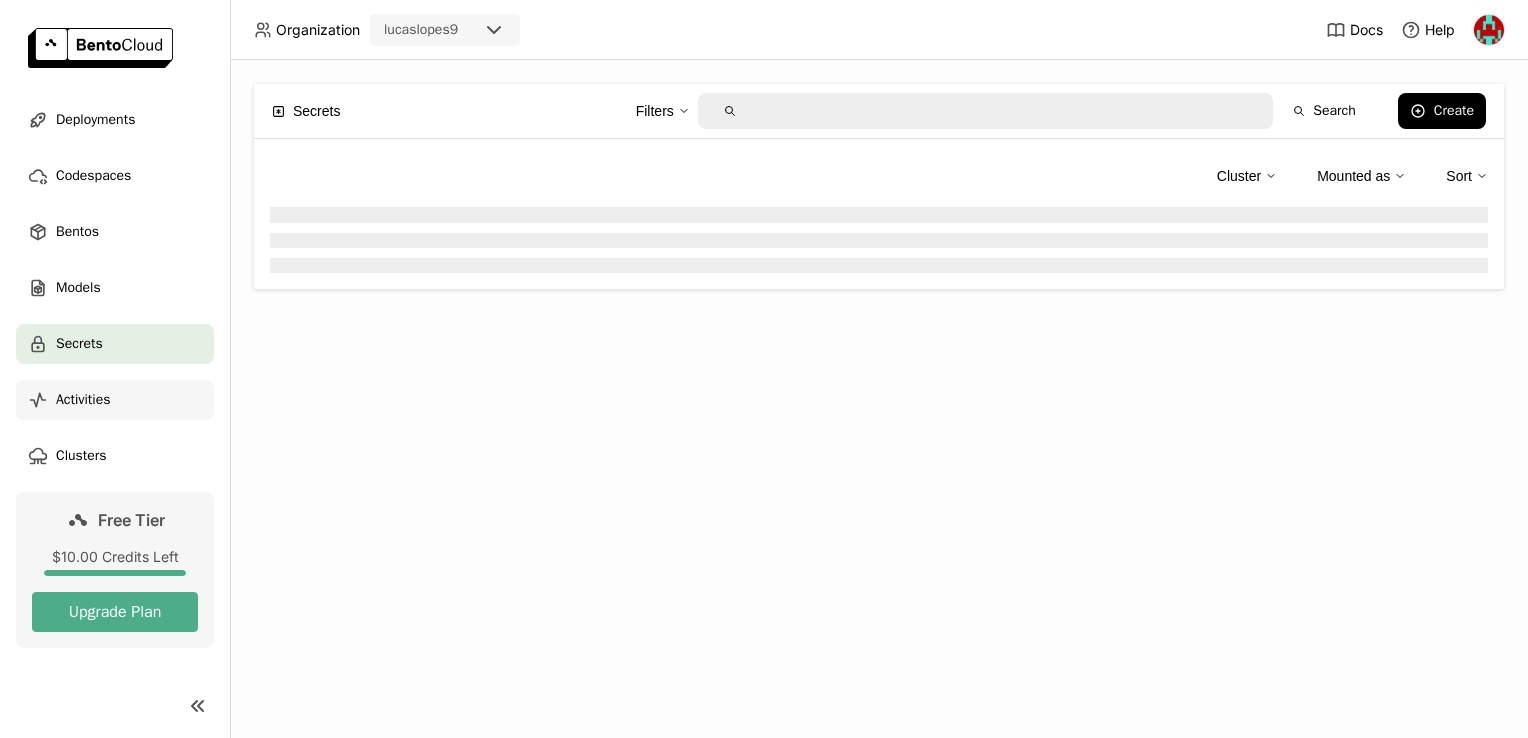 click on "Activities" at bounding box center (83, 400) 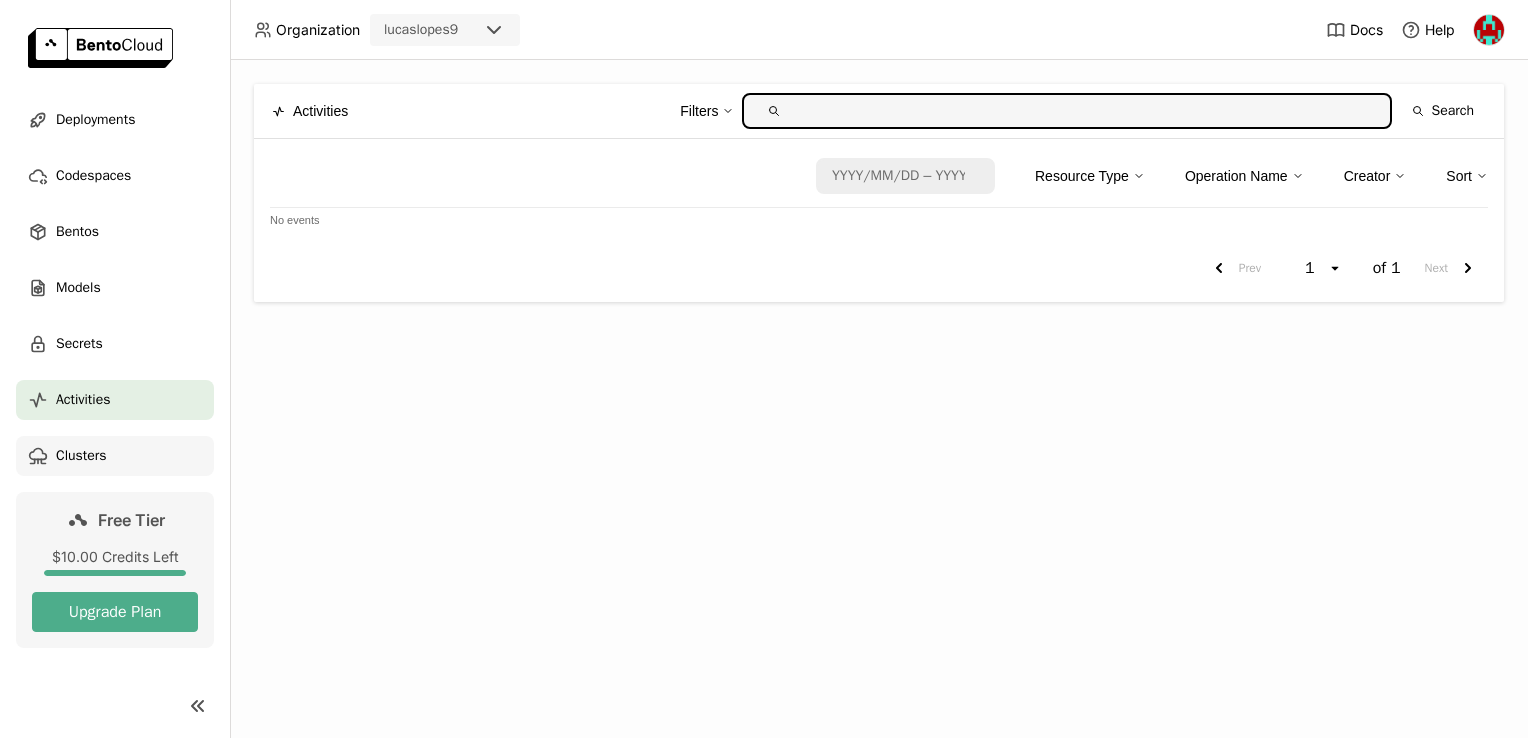 click on "Clusters" at bounding box center (81, 456) 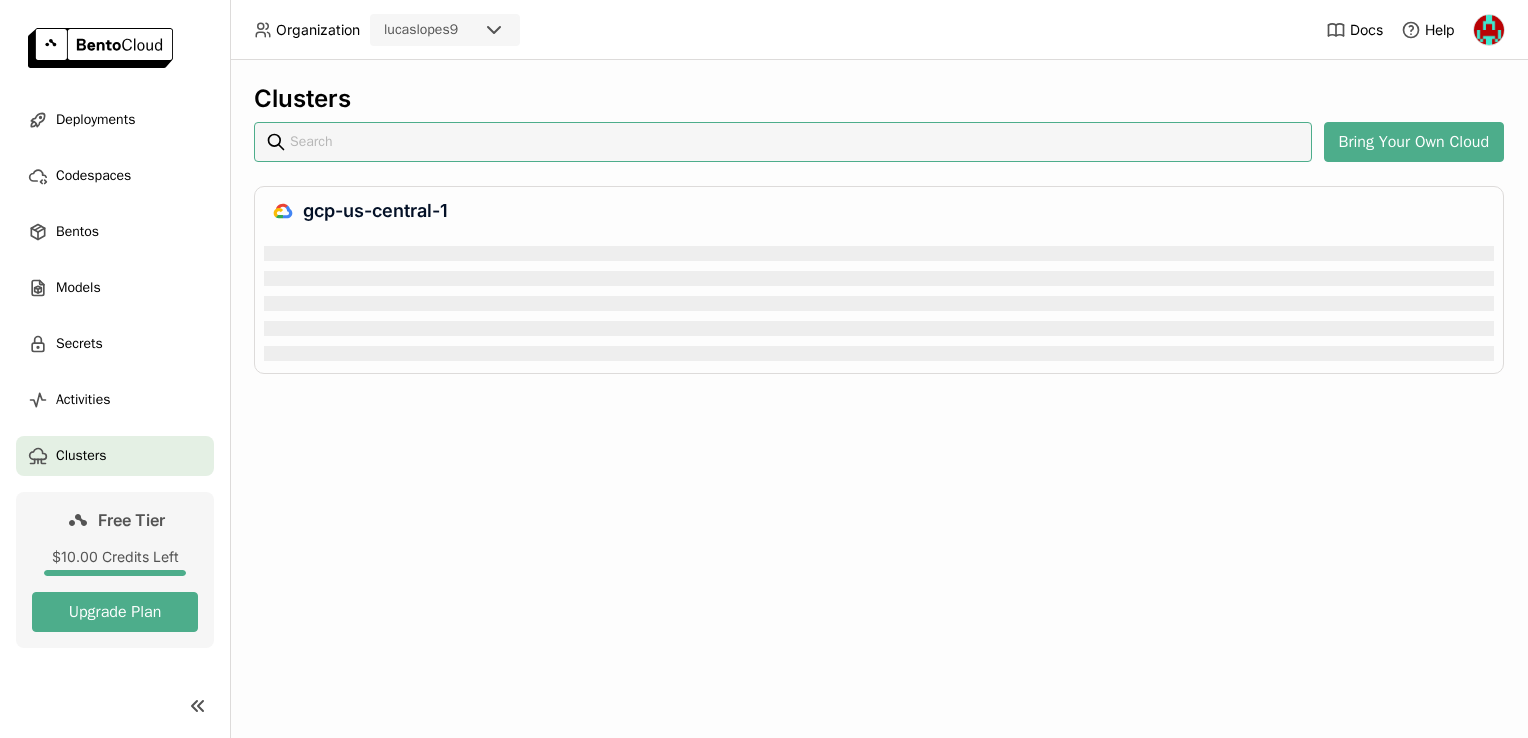 scroll, scrollTop: 0, scrollLeft: 0, axis: both 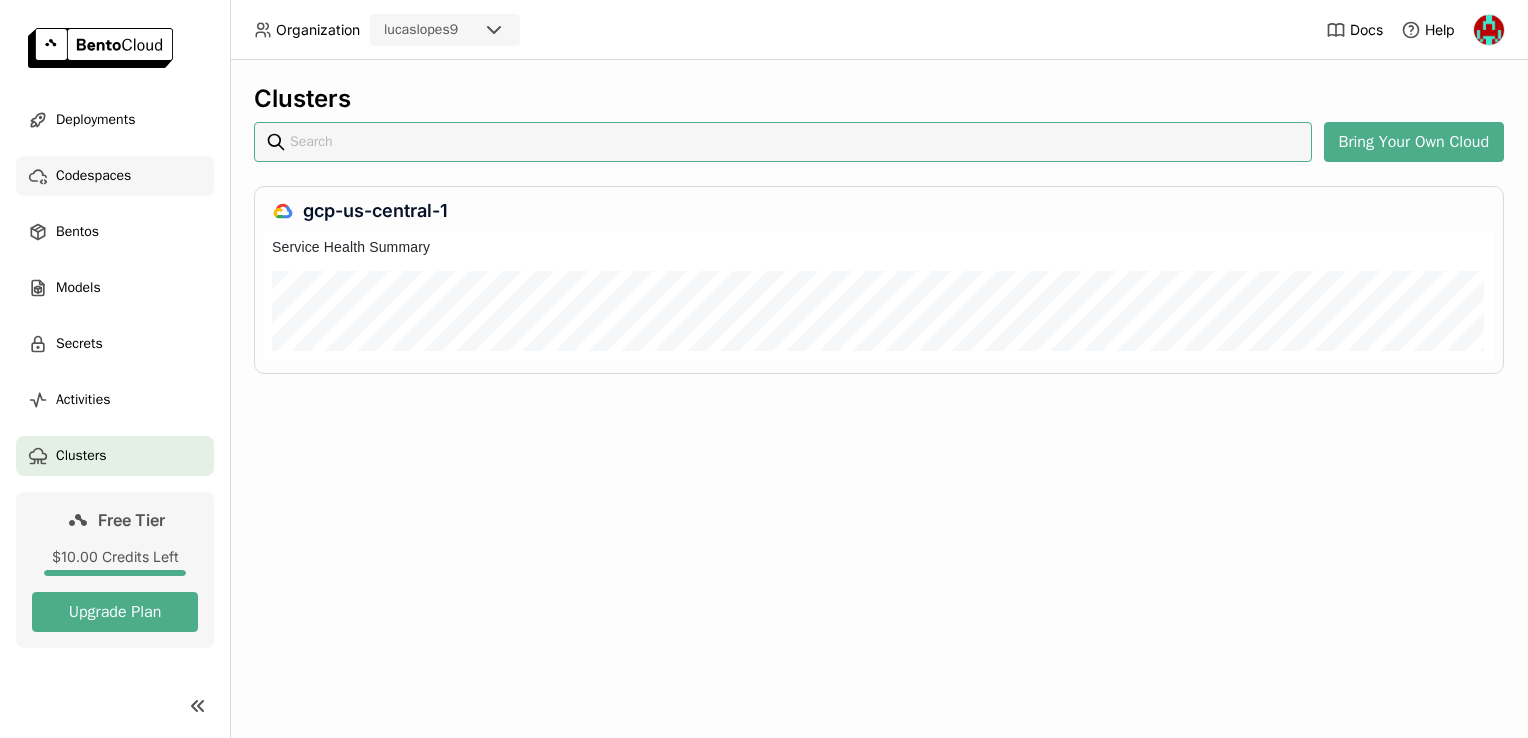 click on "Codespaces" at bounding box center [93, 176] 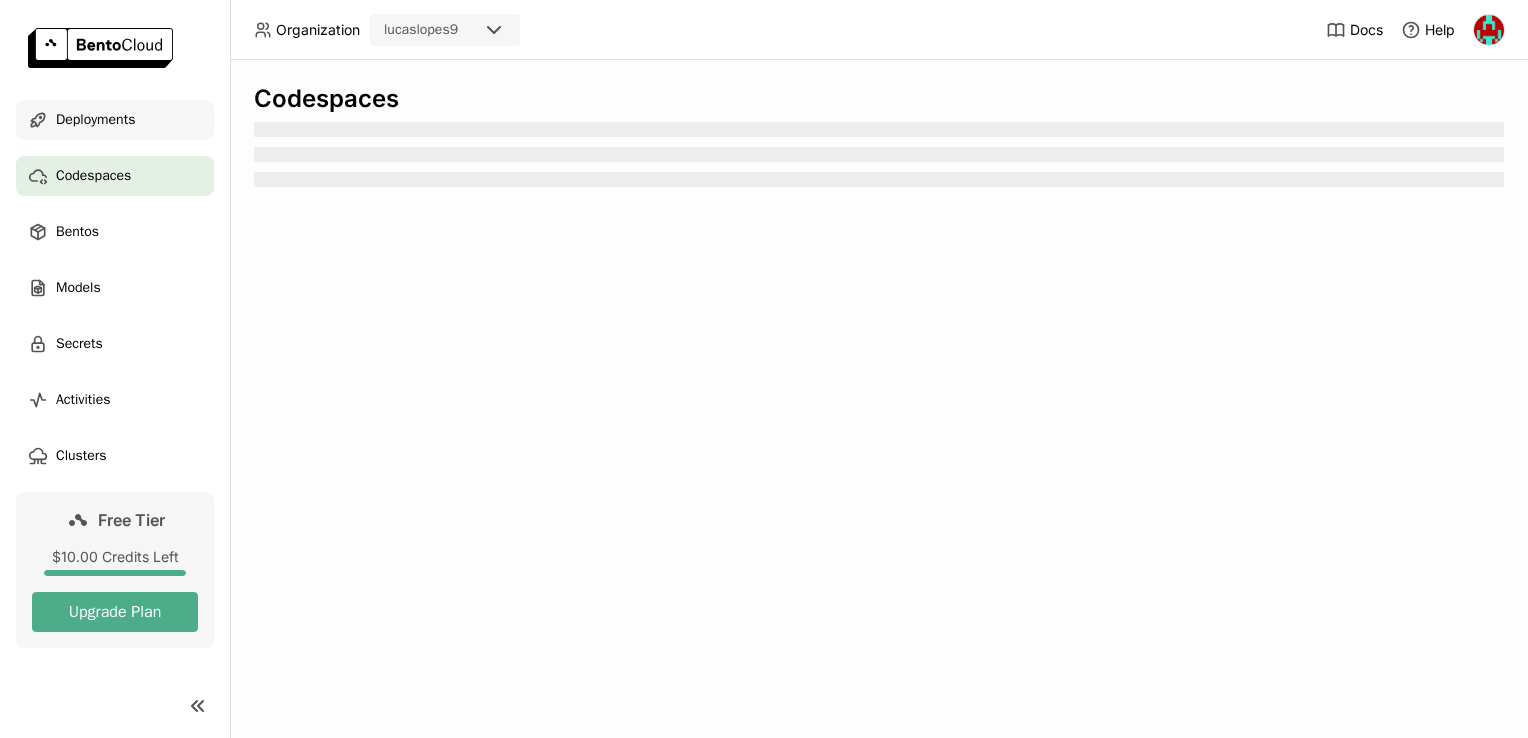 click on "Deployments" at bounding box center (95, 120) 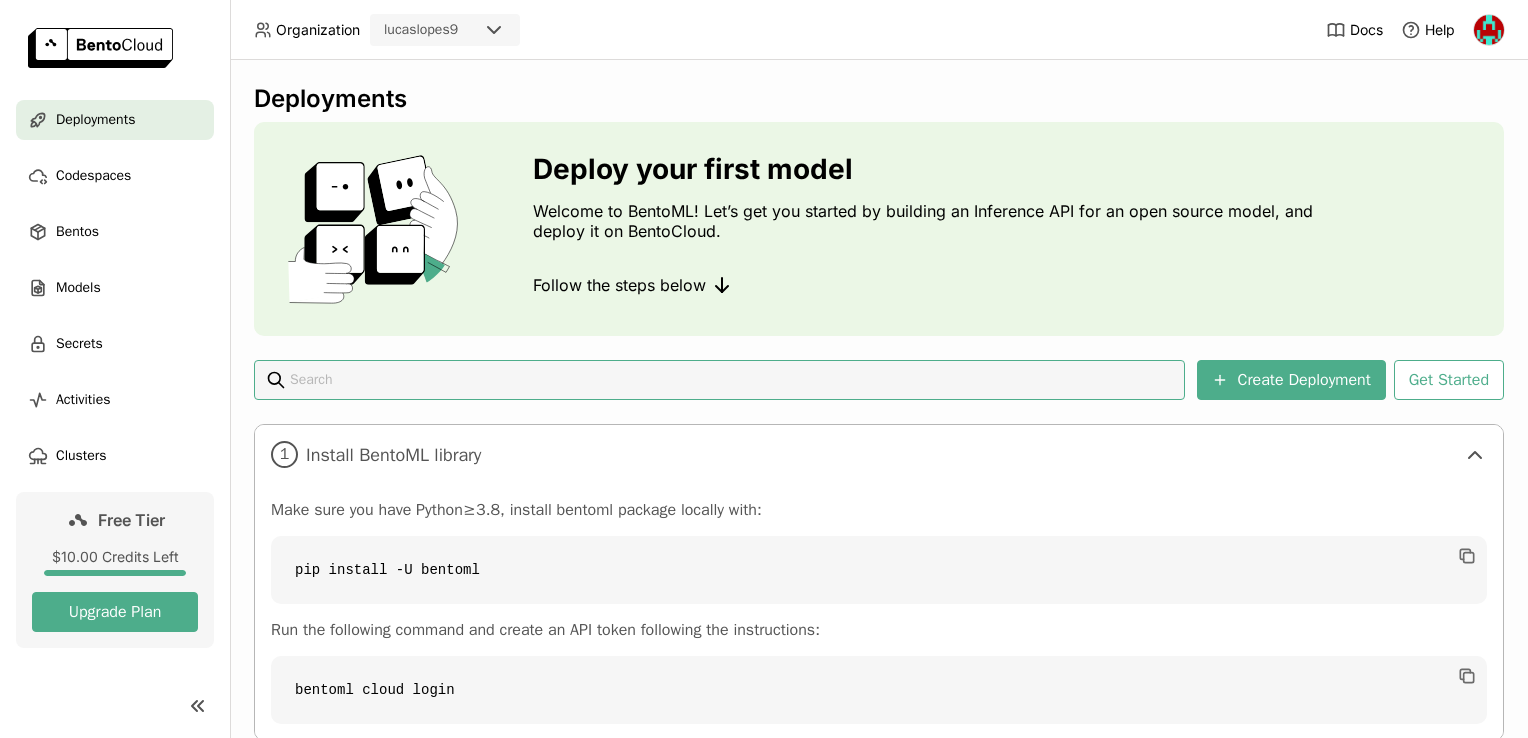 click on "lucaslopes9" at bounding box center (427, 30) 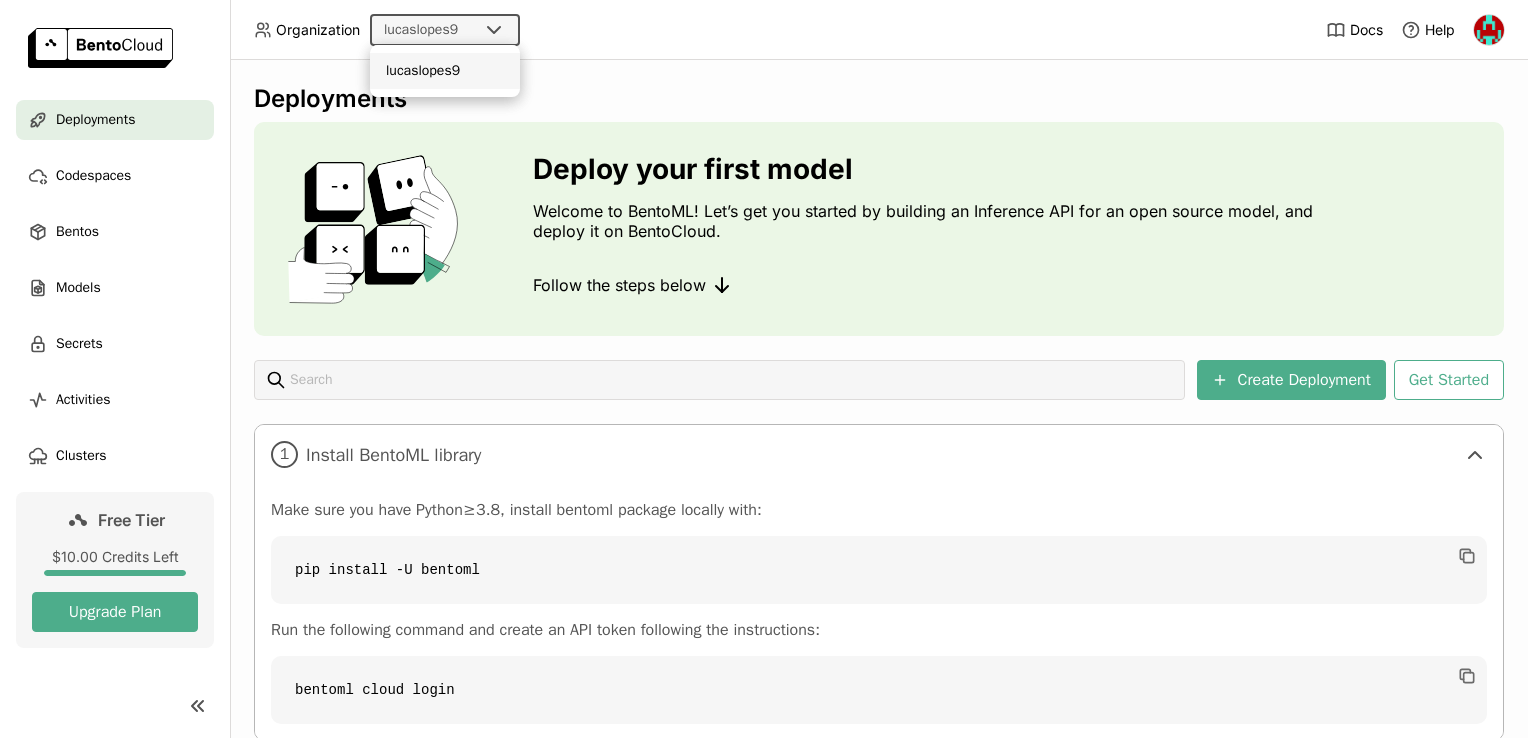click on "Organization lucaslopes9 Docs Help" at bounding box center (764, 30) 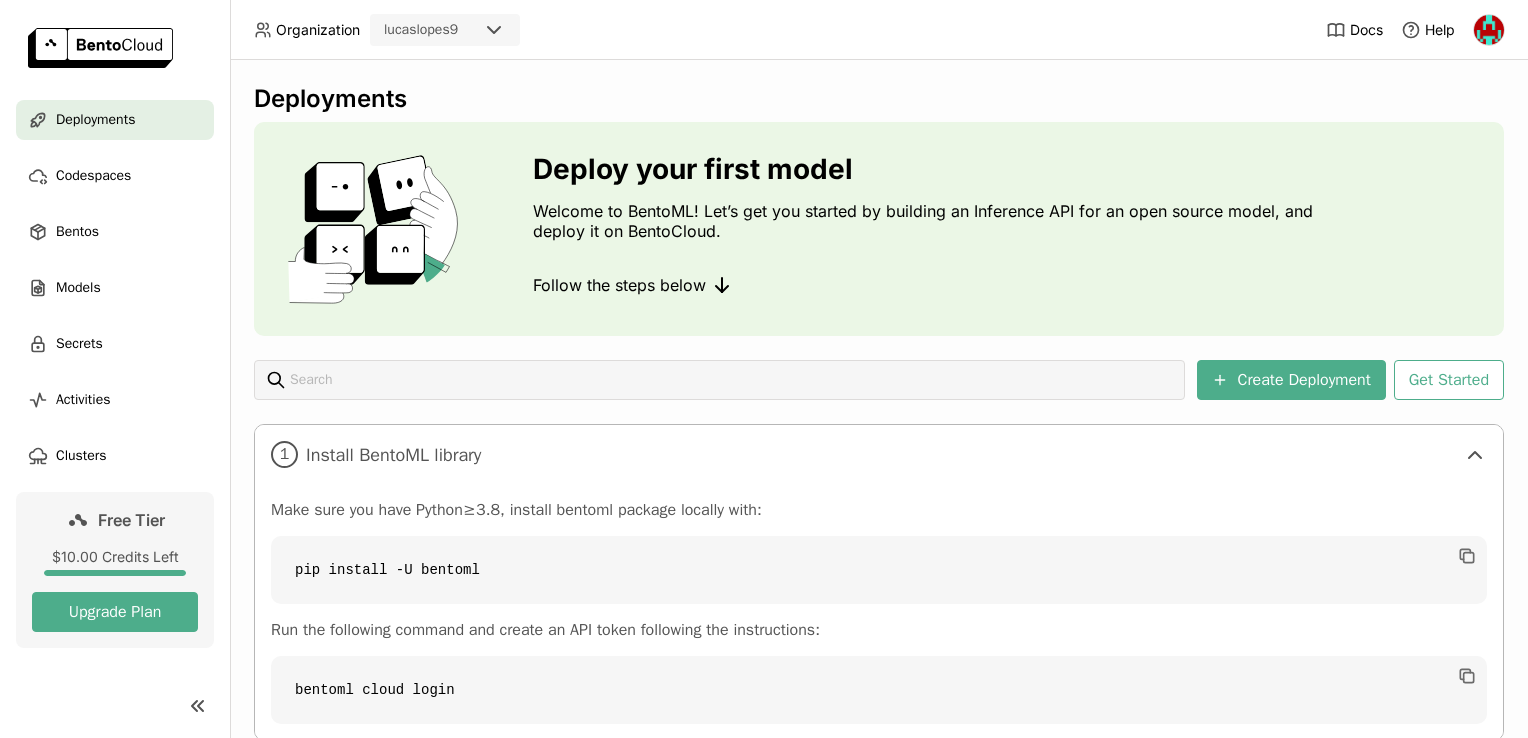 click at bounding box center [1489, 30] 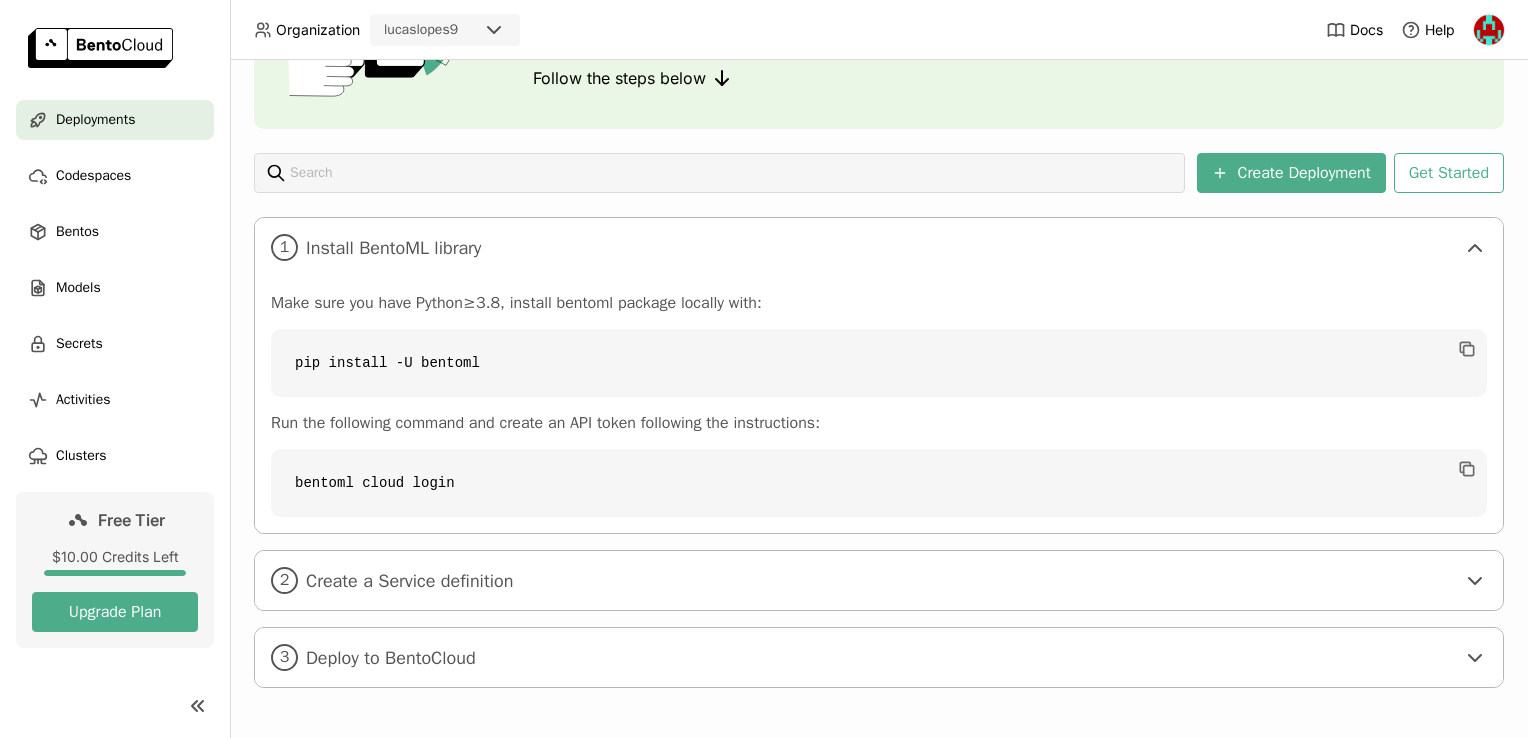 scroll, scrollTop: 208, scrollLeft: 0, axis: vertical 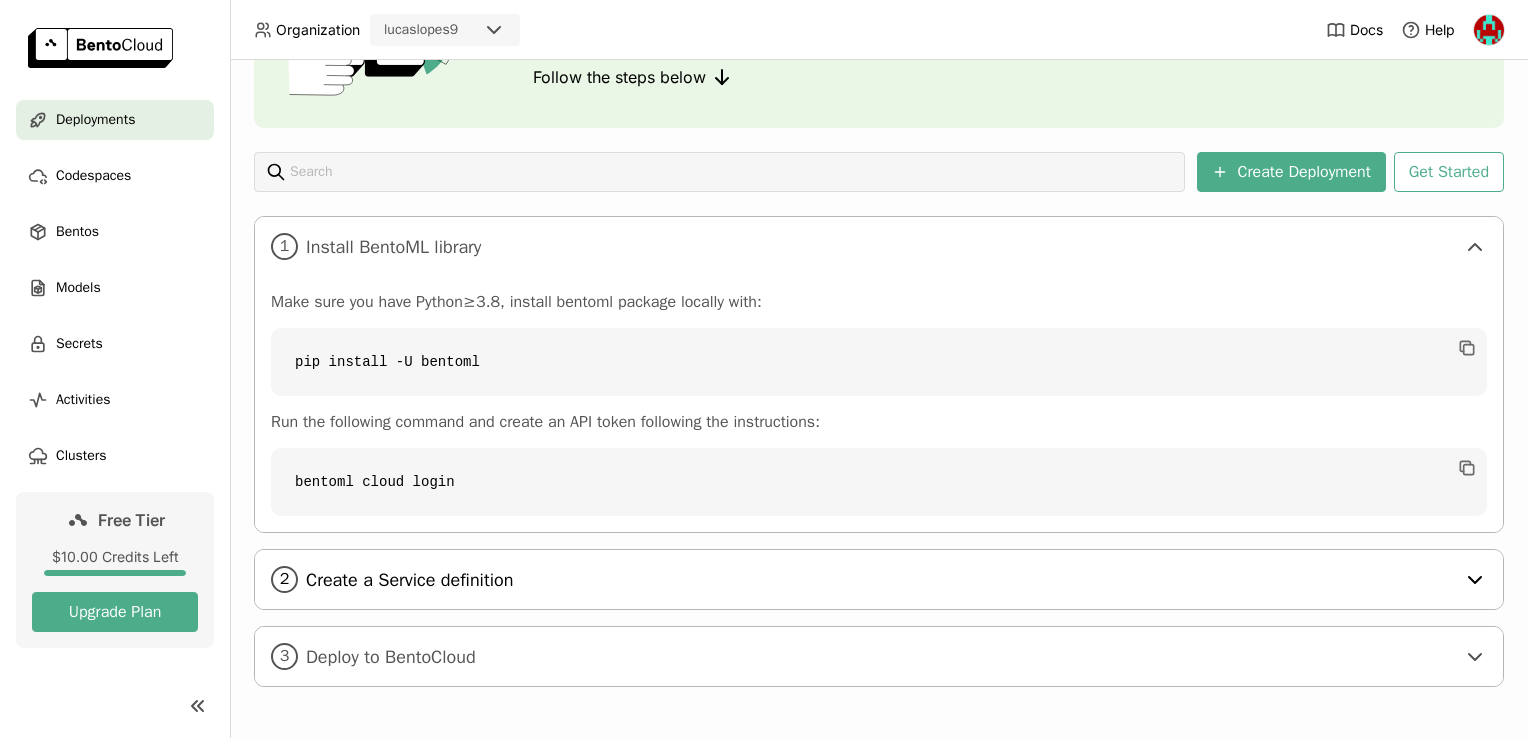 click on "Create a Service definition" at bounding box center (880, 580) 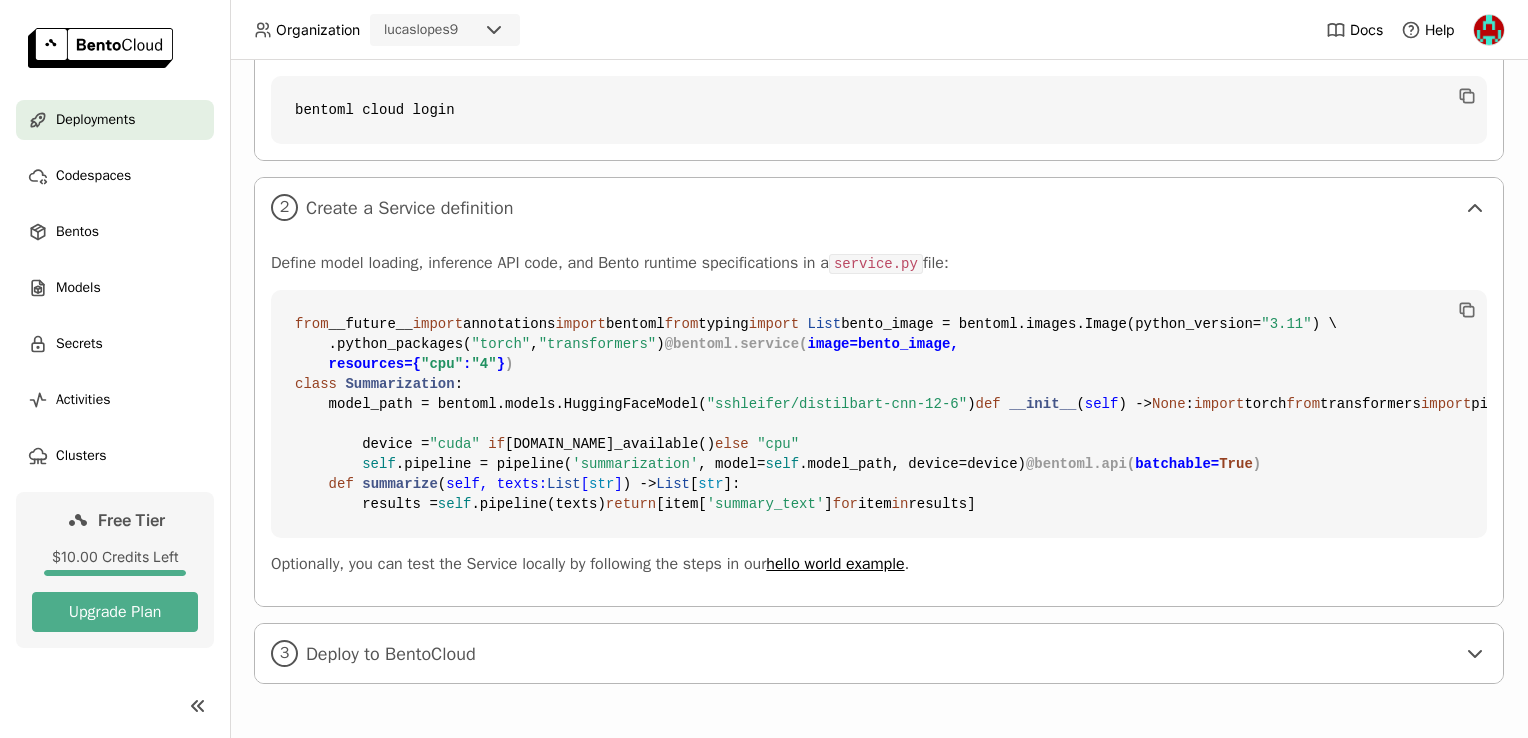 scroll, scrollTop: 939, scrollLeft: 0, axis: vertical 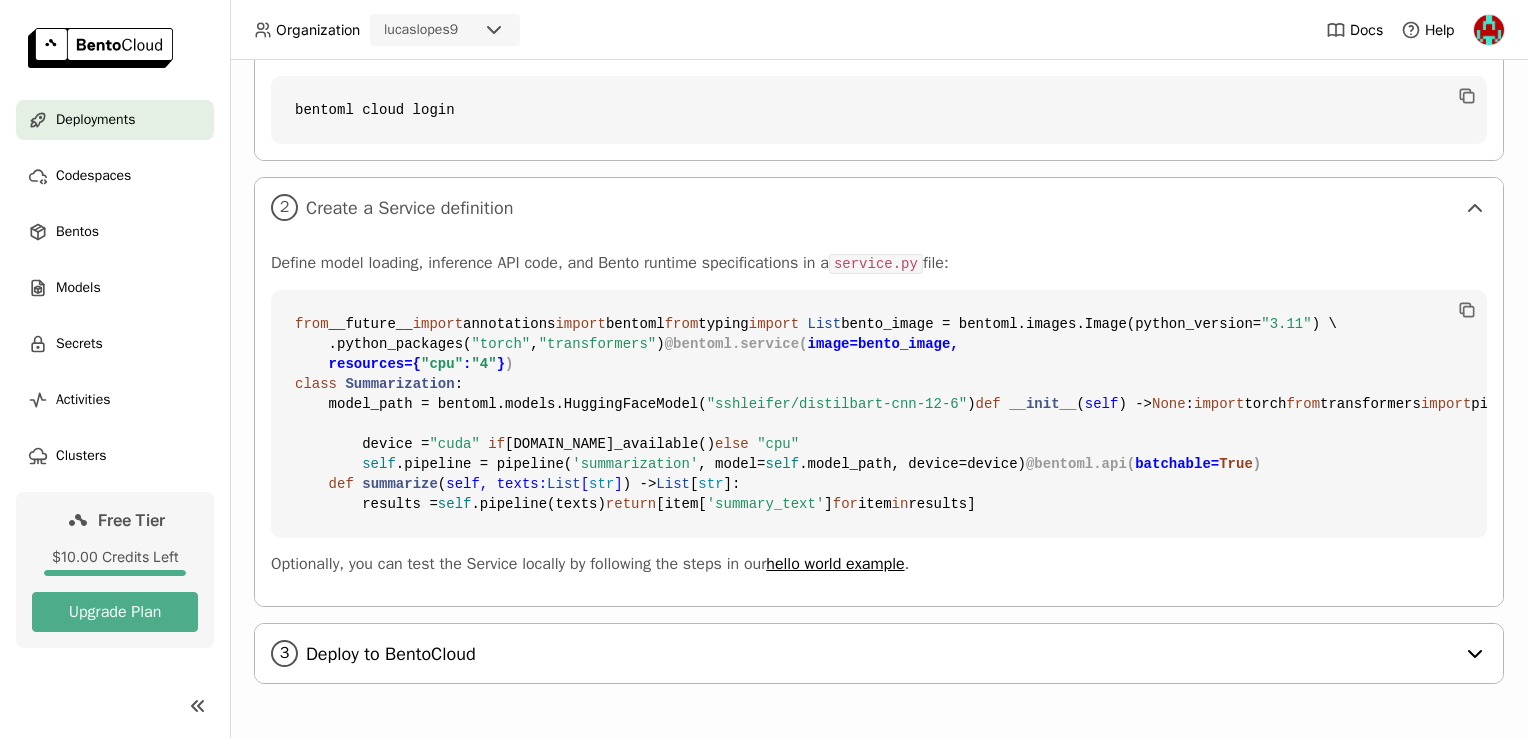 click on "Deploy to BentoCloud" at bounding box center [880, 654] 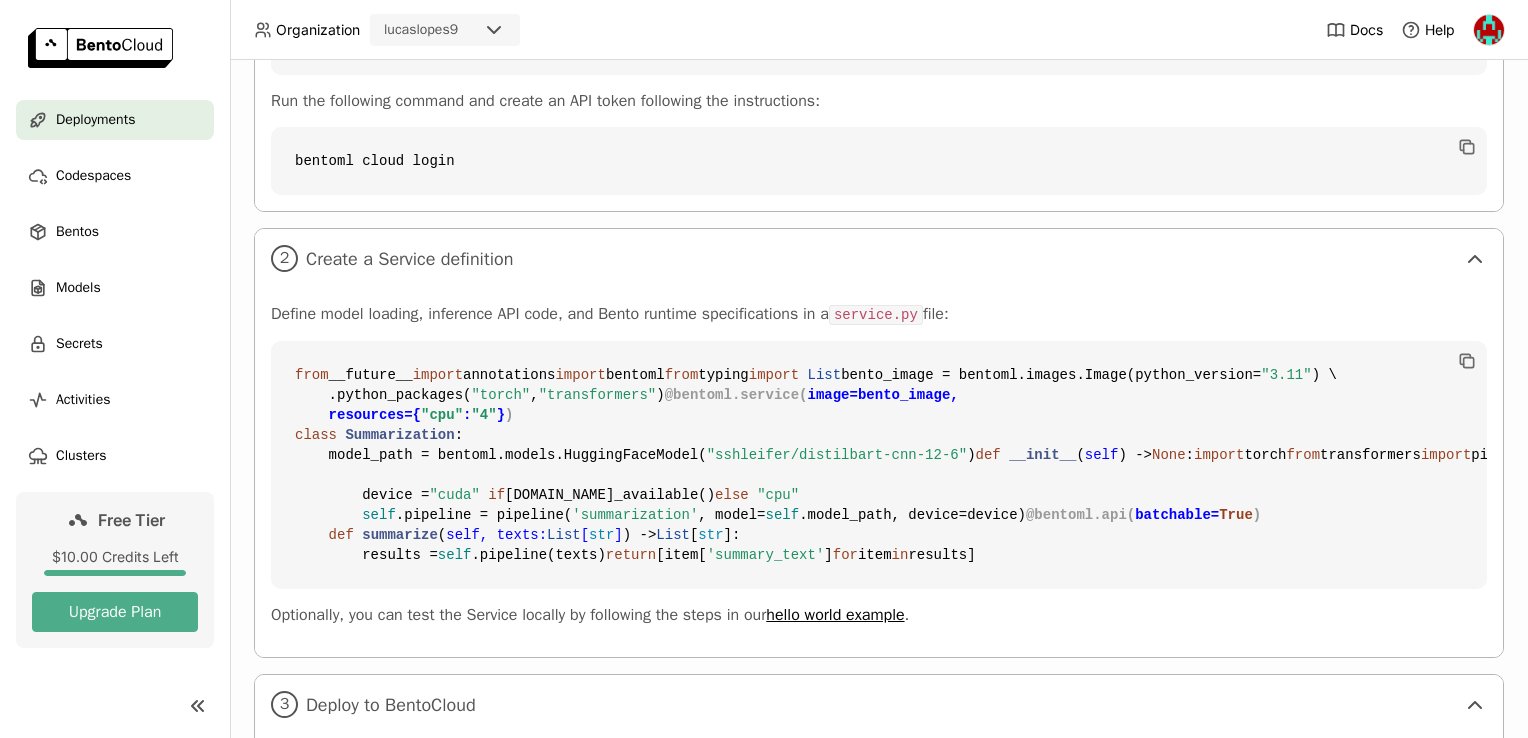 scroll, scrollTop: 129, scrollLeft: 0, axis: vertical 